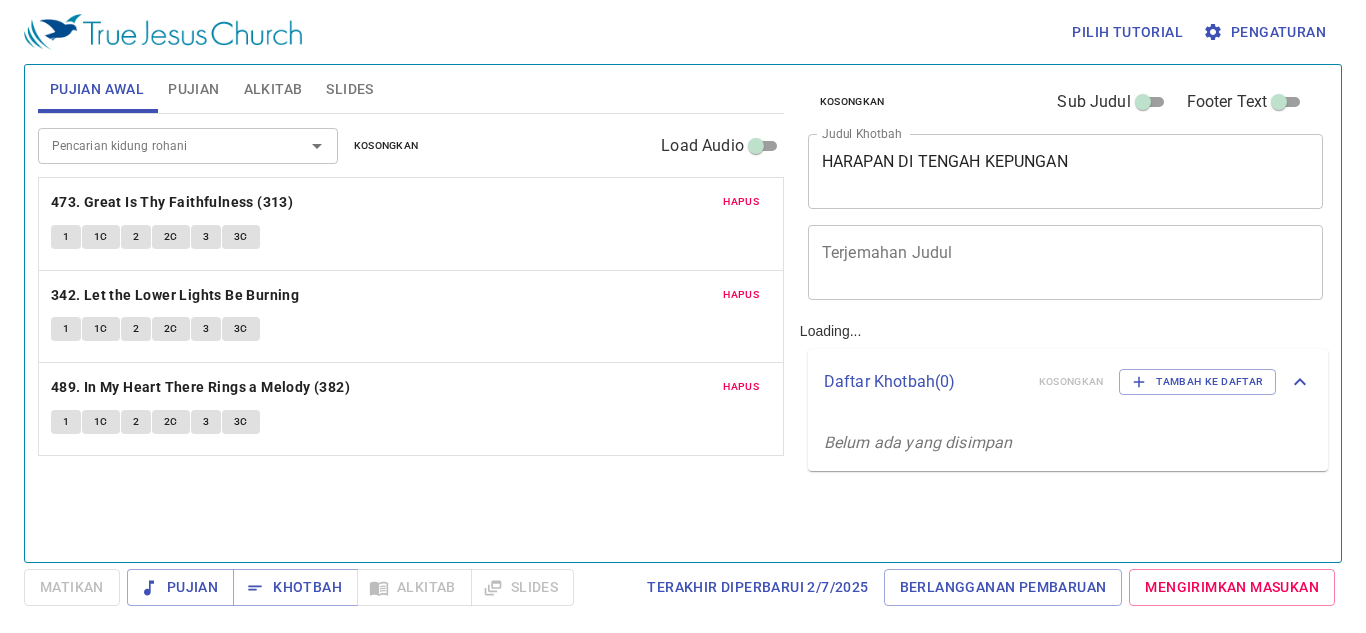 scroll, scrollTop: 0, scrollLeft: 0, axis: both 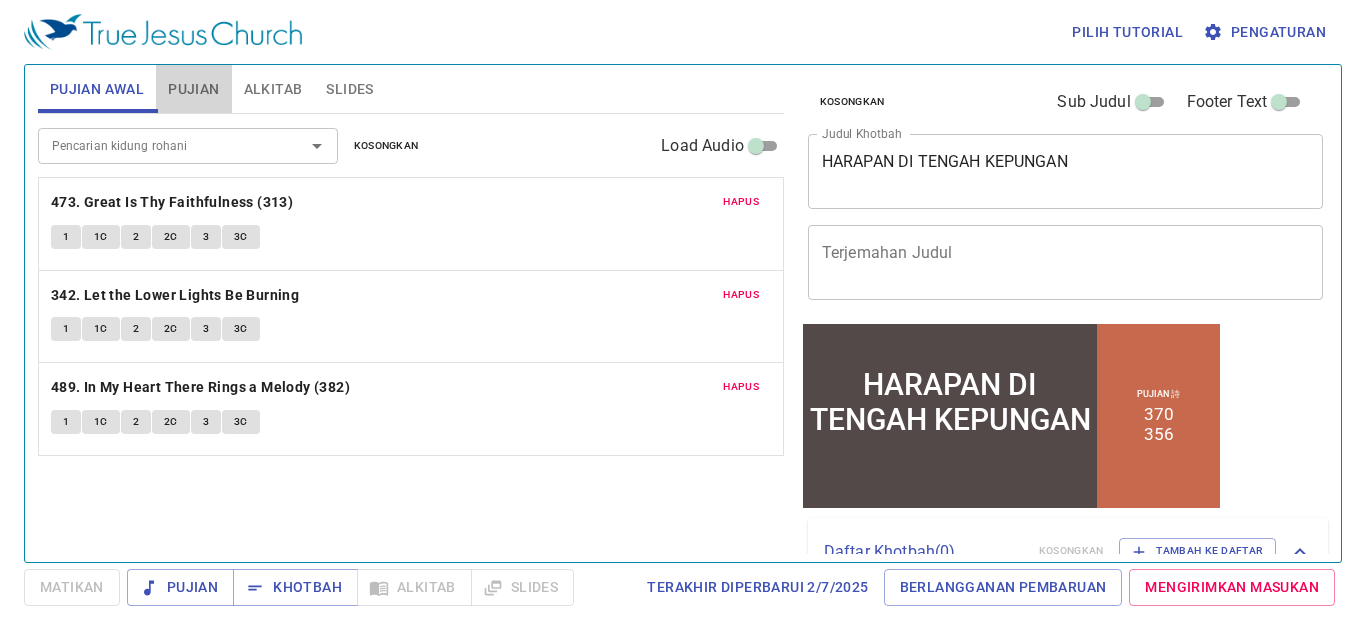 click on "Pujian" at bounding box center (193, 89) 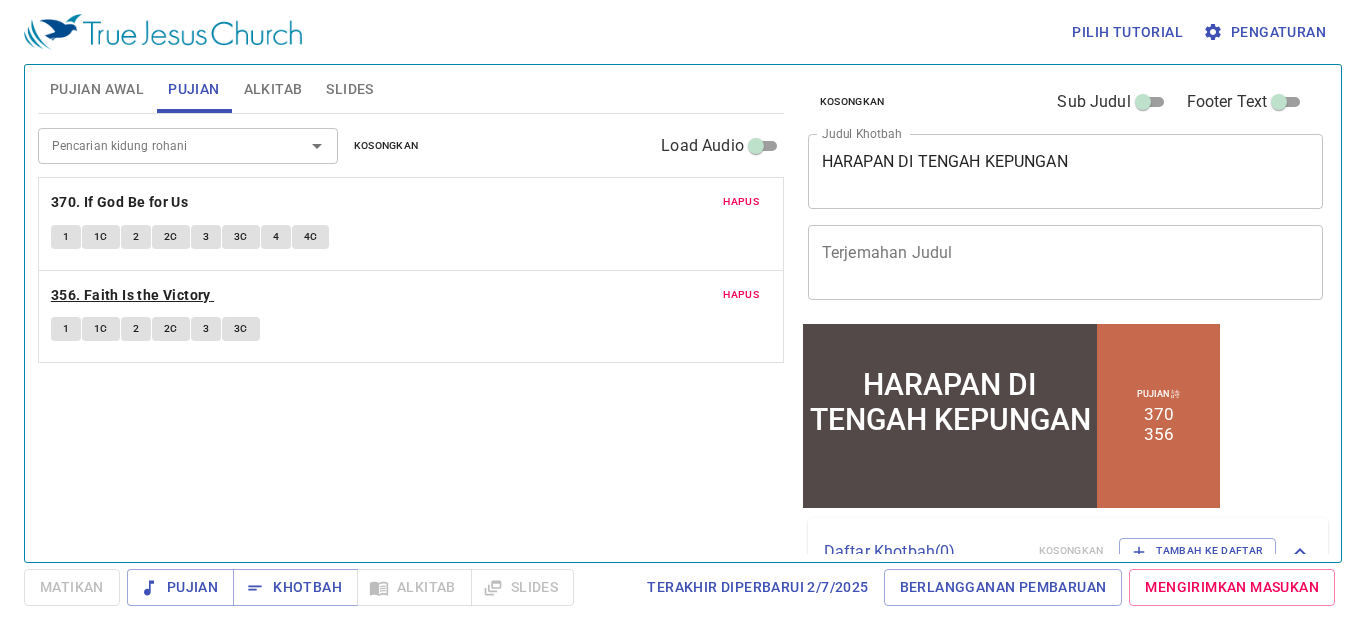 click on "356. Faith Is the Victory" at bounding box center (0, 0) 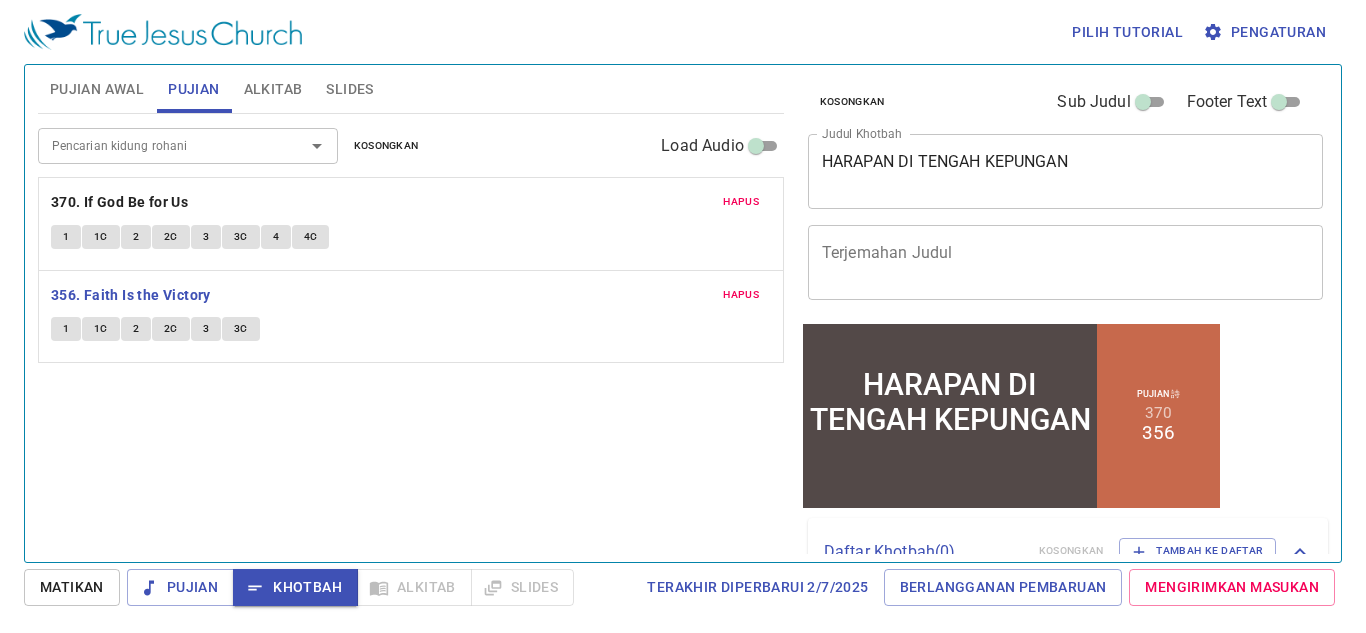 click on "1" at bounding box center (66, 329) 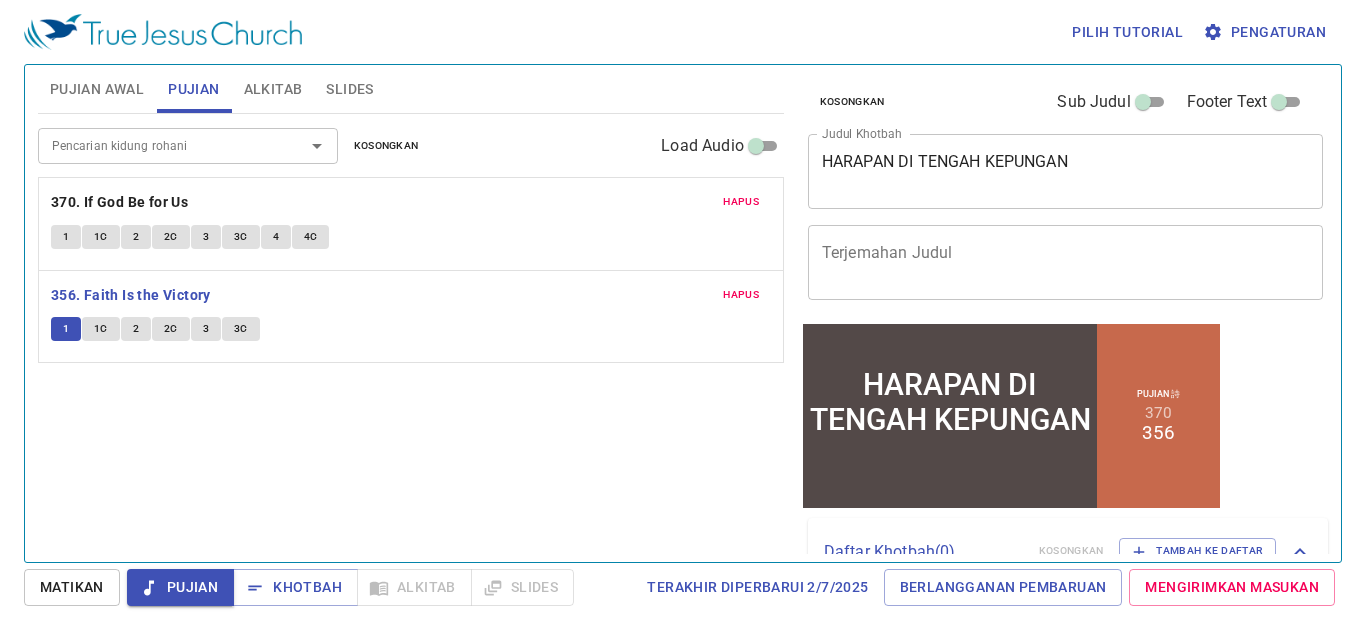 type 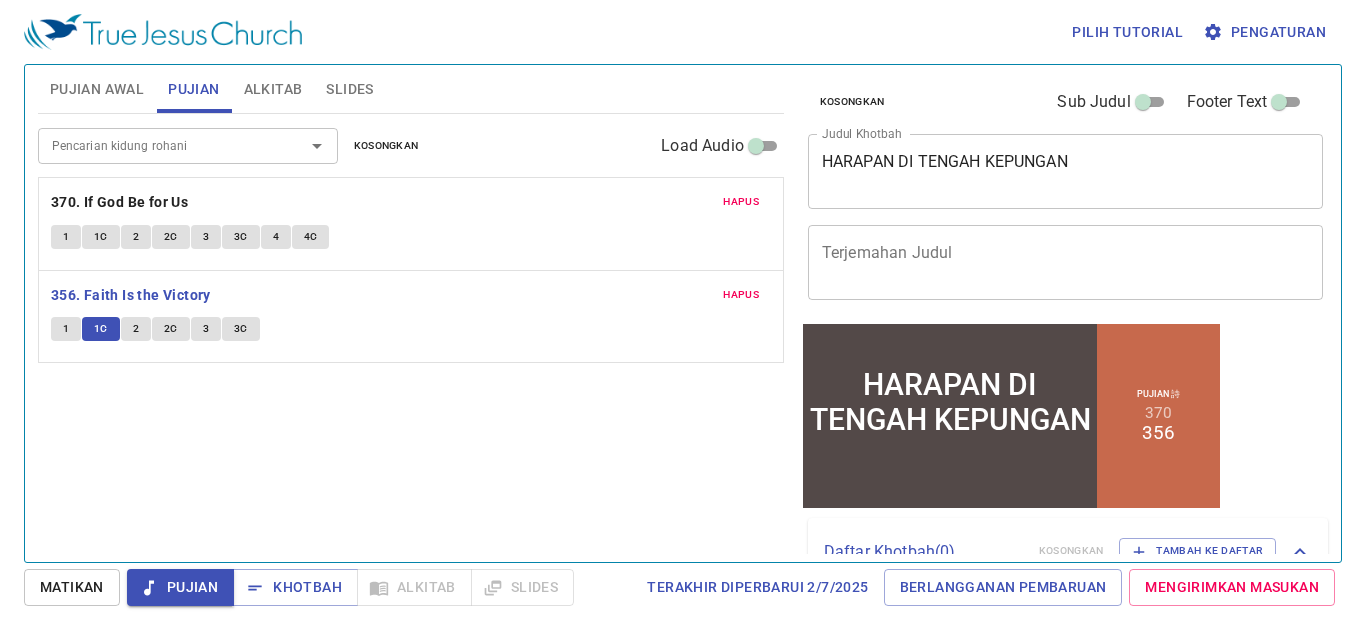 click on "Pencarian kidung rohani Pencarian kidung rohani   Kosongkan Load Audio Hapus 370. If God Be for Us   1 1C 2 2C 3 3C 4 4C Hapus 356. Faith Is the Victory   1 1C 2 2C 3 3C" at bounding box center [411, 329] 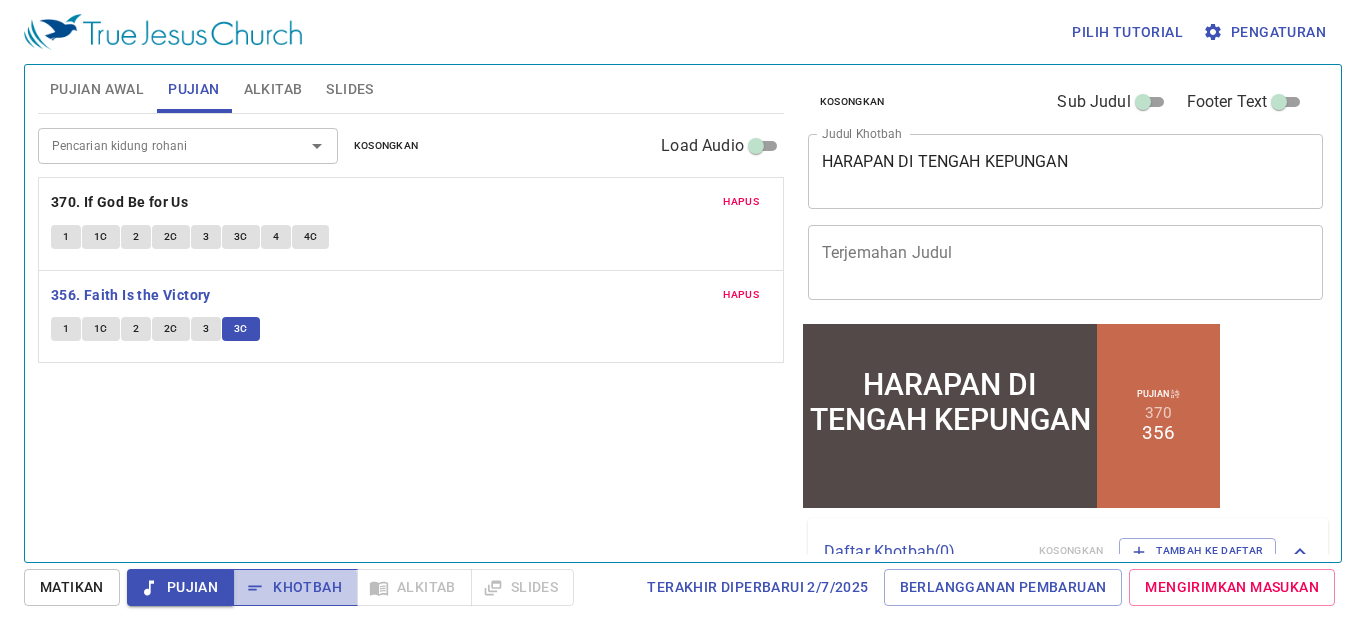 click on "Khotbah" at bounding box center (295, 587) 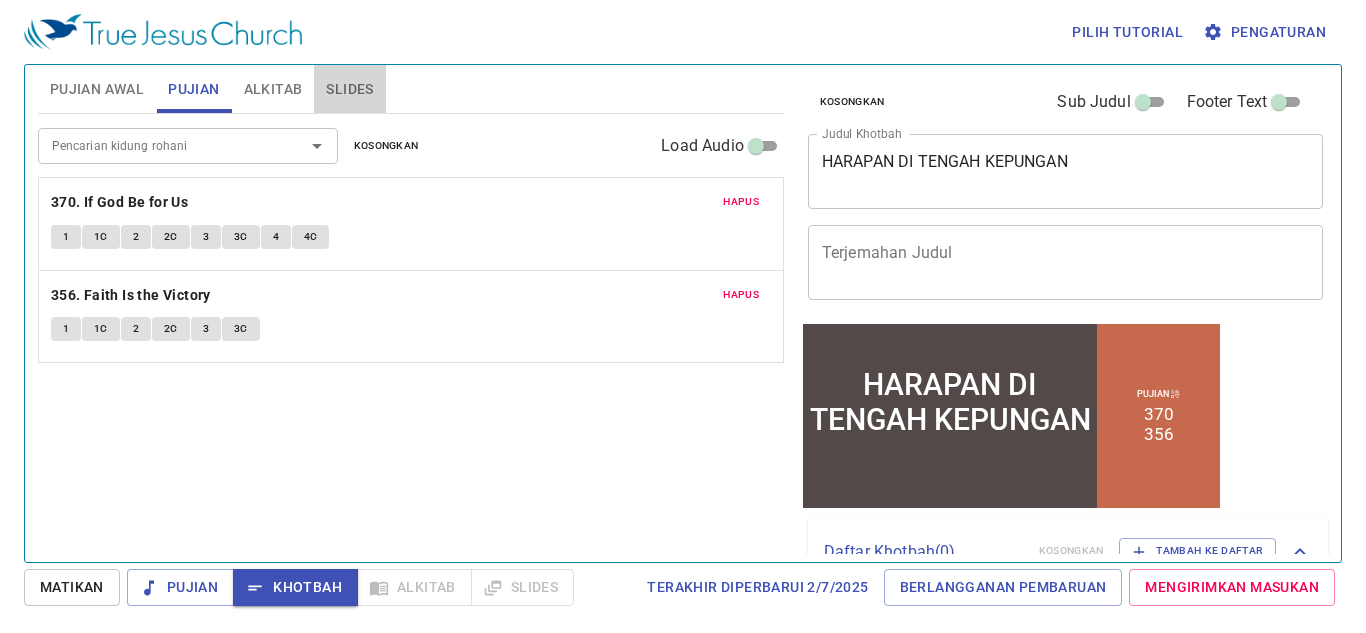 click on "Slides" at bounding box center [349, 89] 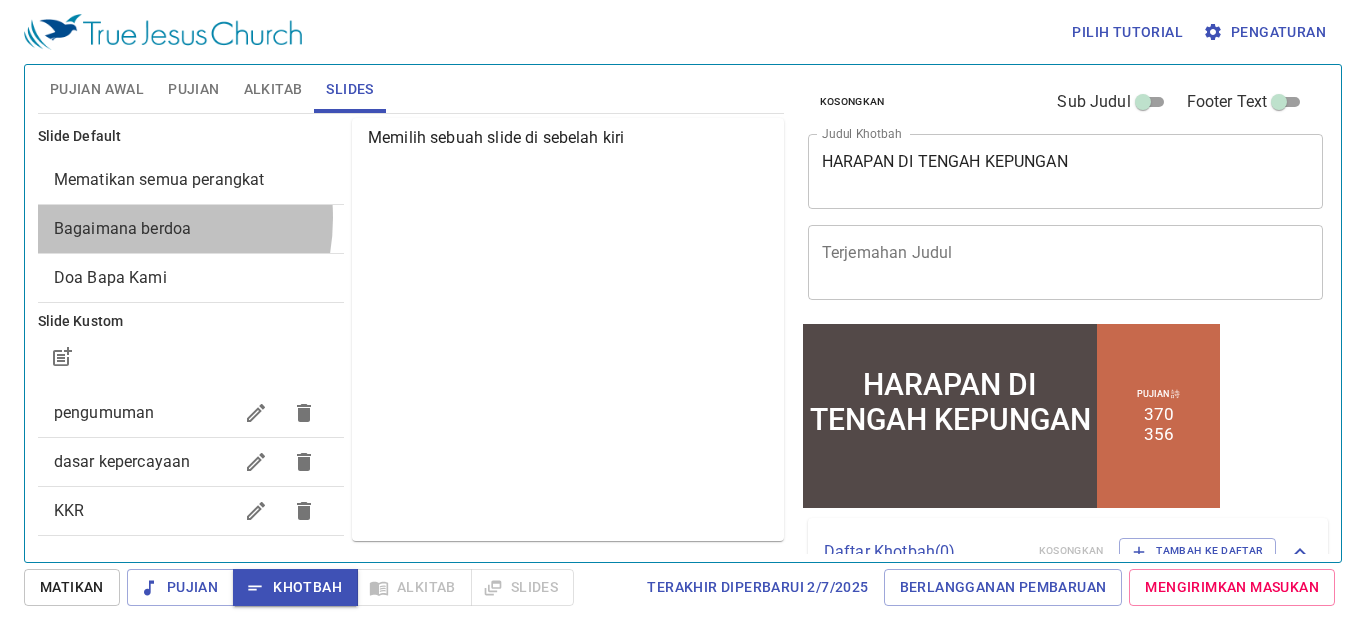 click on "Bagaimana berdoa" at bounding box center (191, 180) 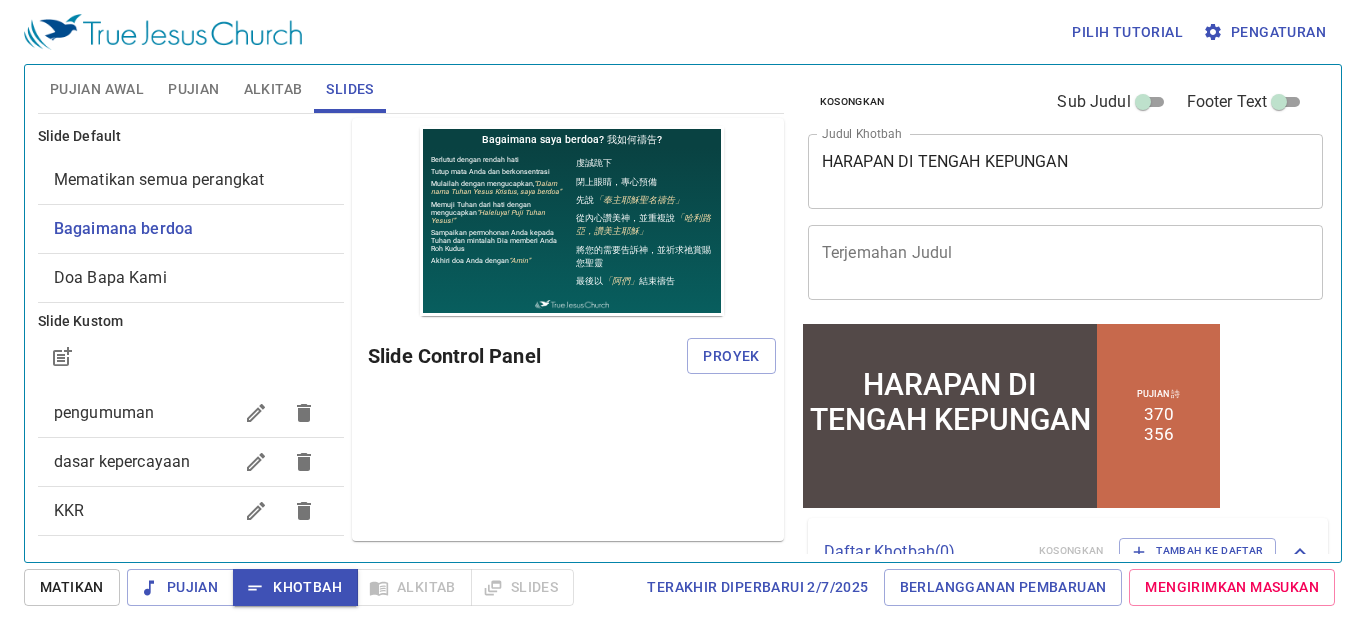 scroll, scrollTop: 0, scrollLeft: 0, axis: both 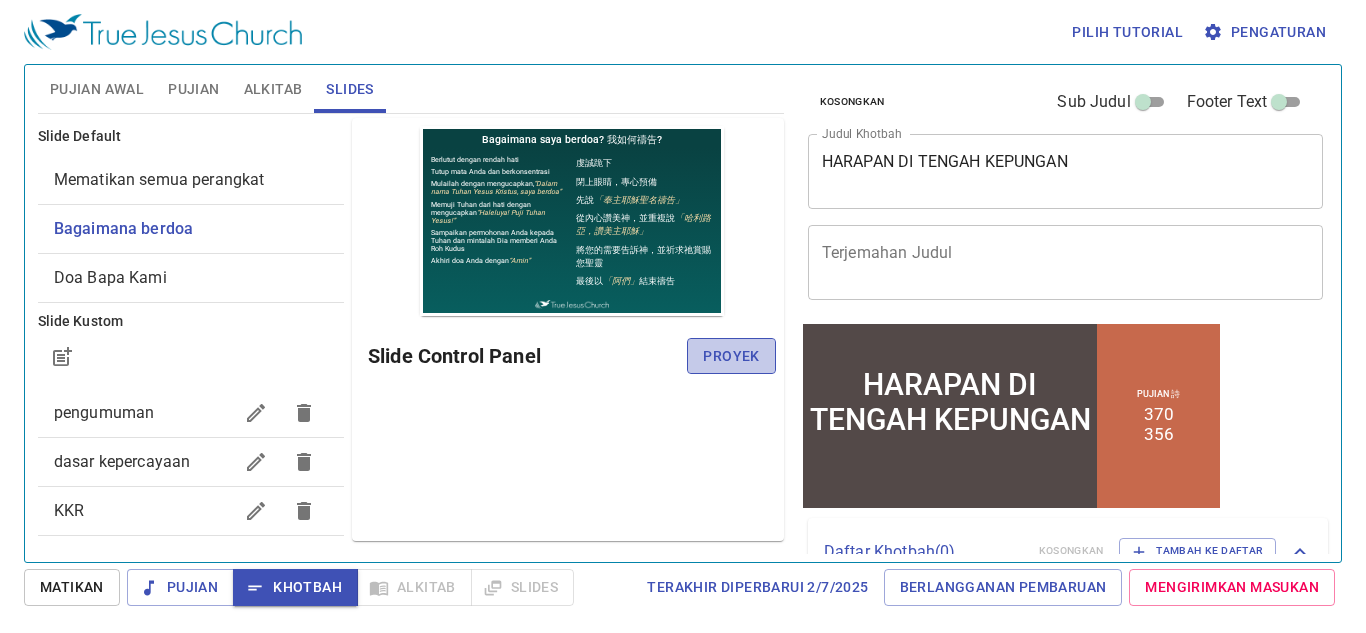 click on "Proyek" at bounding box center [731, 356] 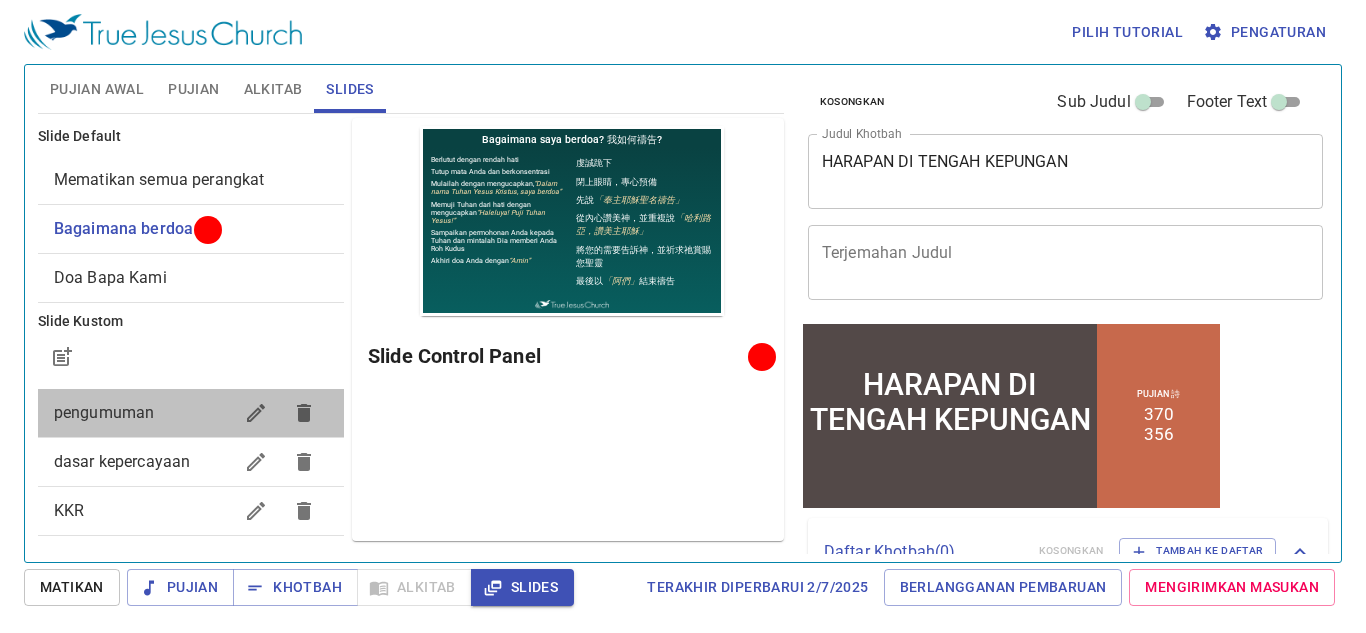 click on "pengumuman" at bounding box center [191, 413] 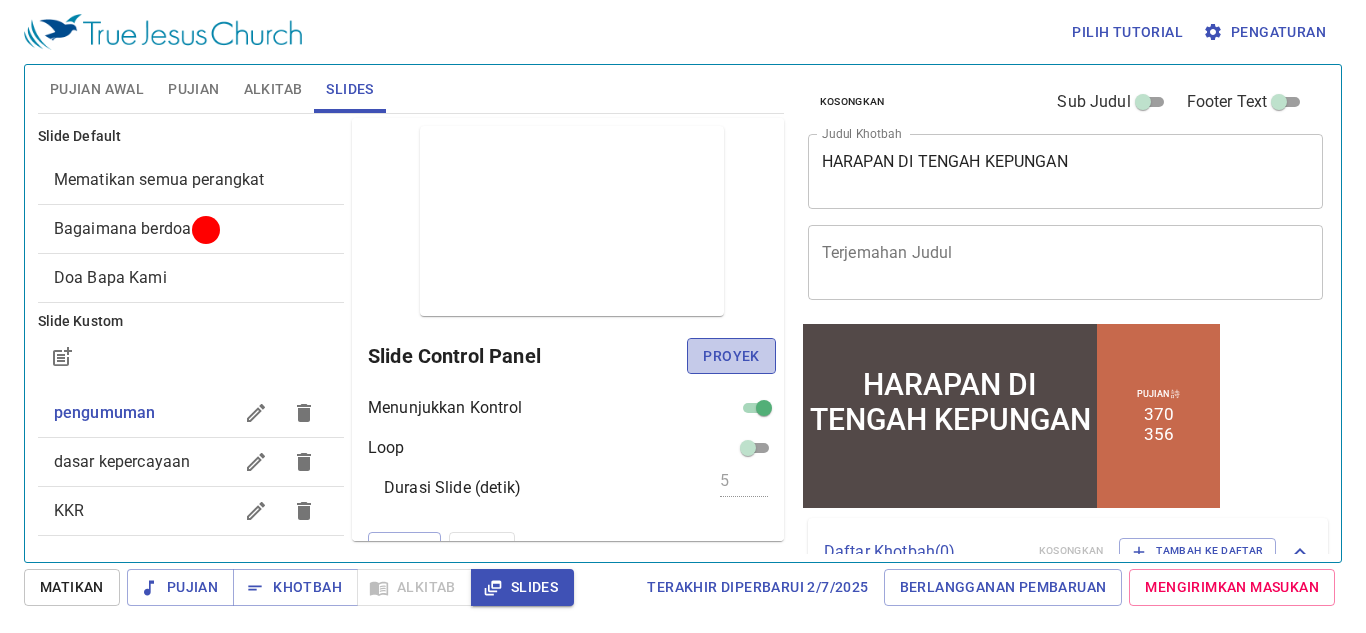 click on "Proyek" at bounding box center [731, 356] 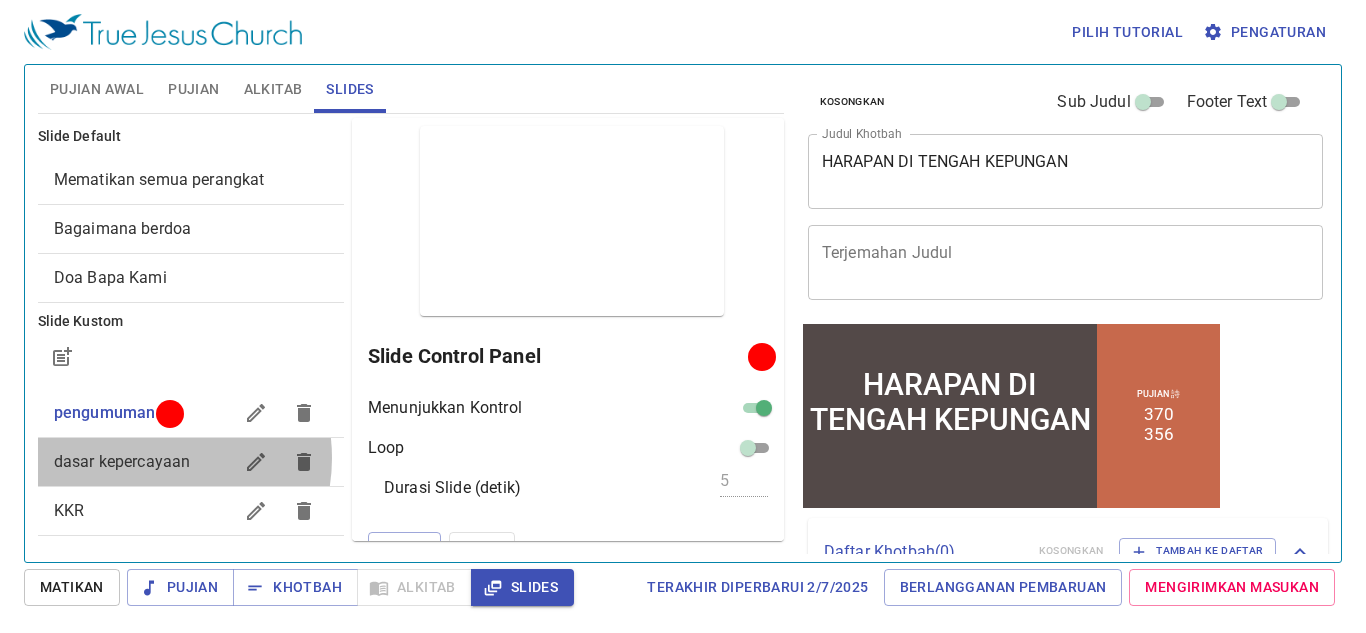 click on "dasar kepercayaan" at bounding box center [105, 412] 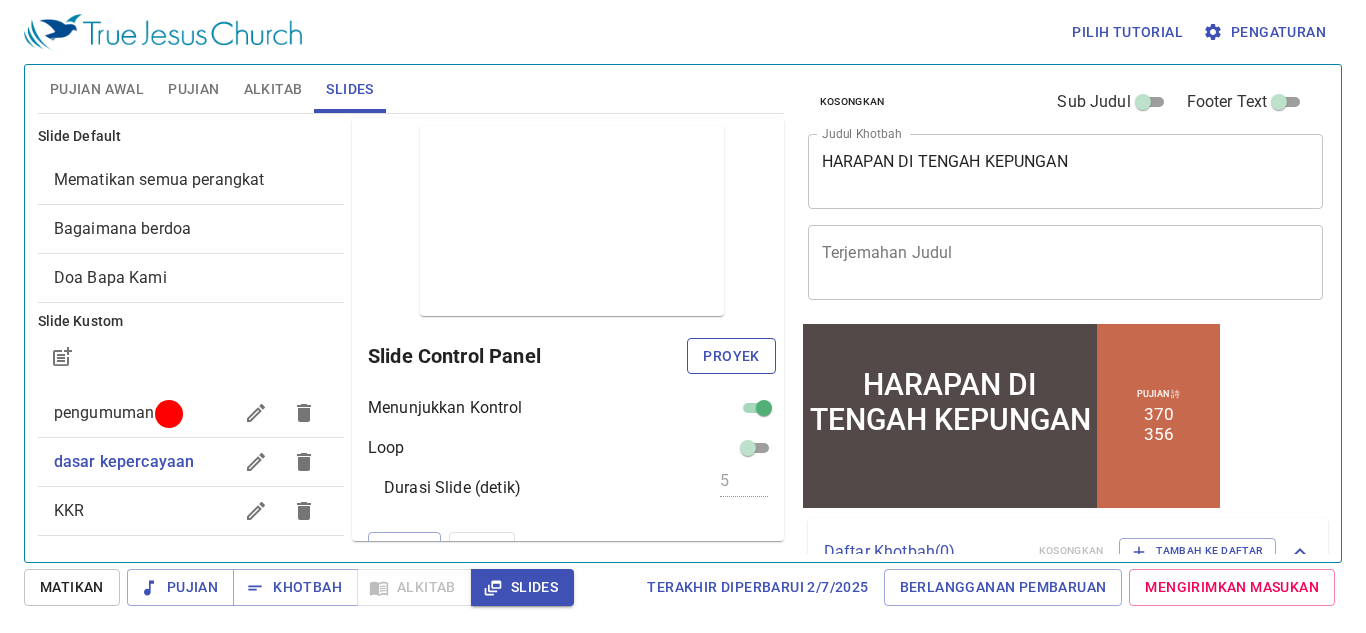 click on "Proyek" at bounding box center [731, 356] 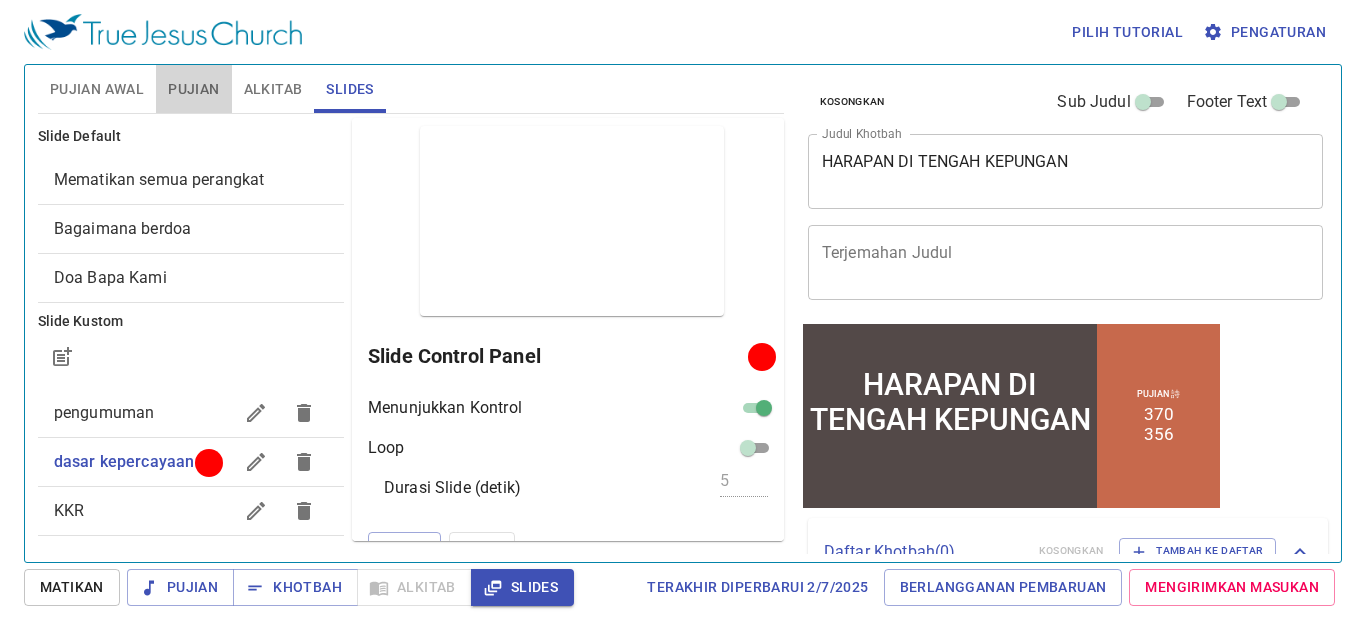 click on "Pujian" at bounding box center [193, 89] 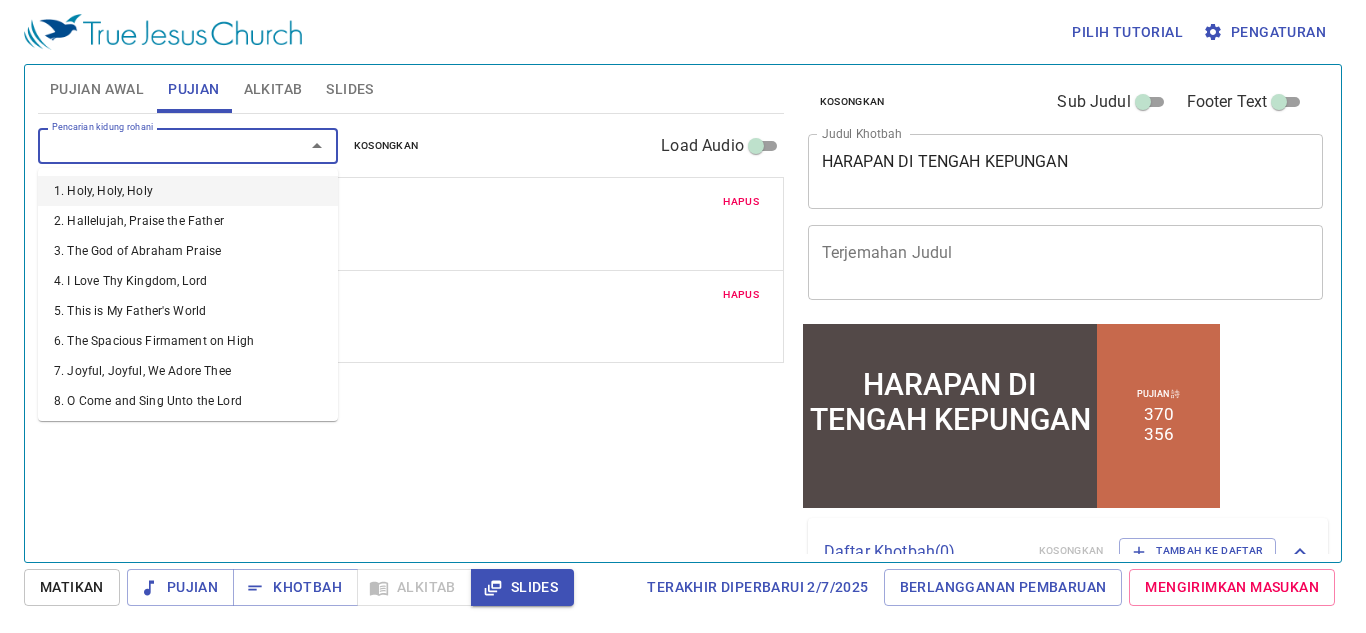 click on "Pencarian kidung rohani" at bounding box center (158, 145) 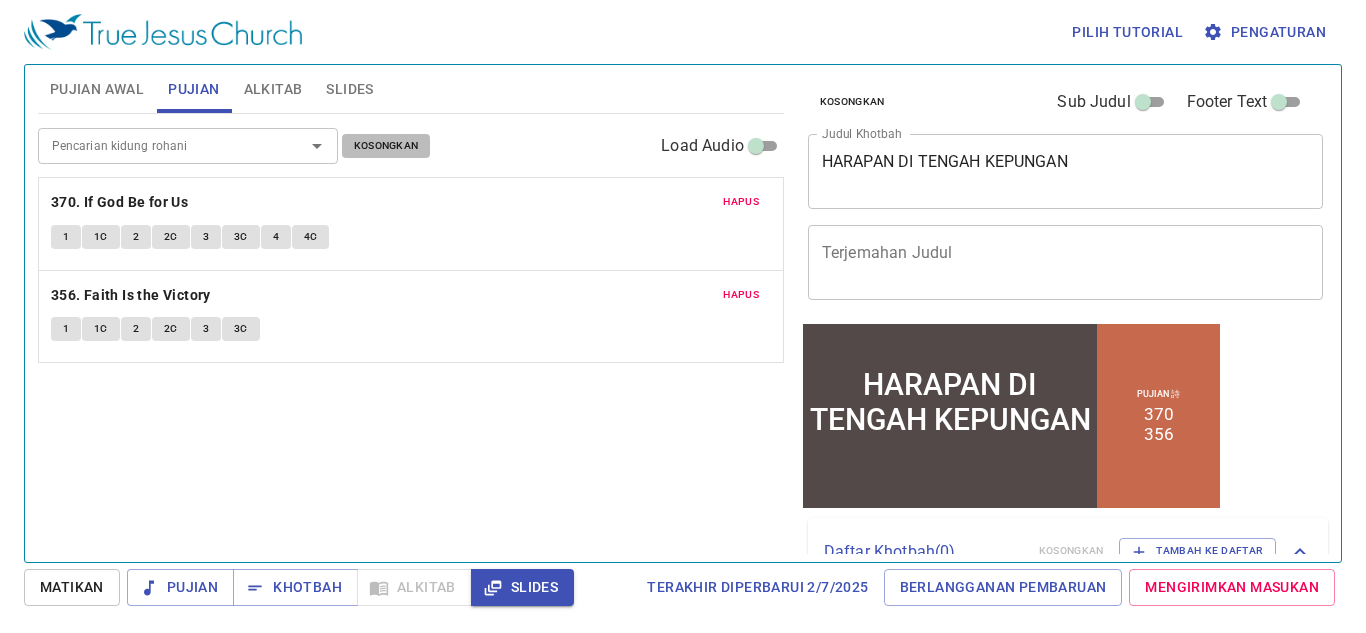 click on "Kosongkan" at bounding box center [0, 0] 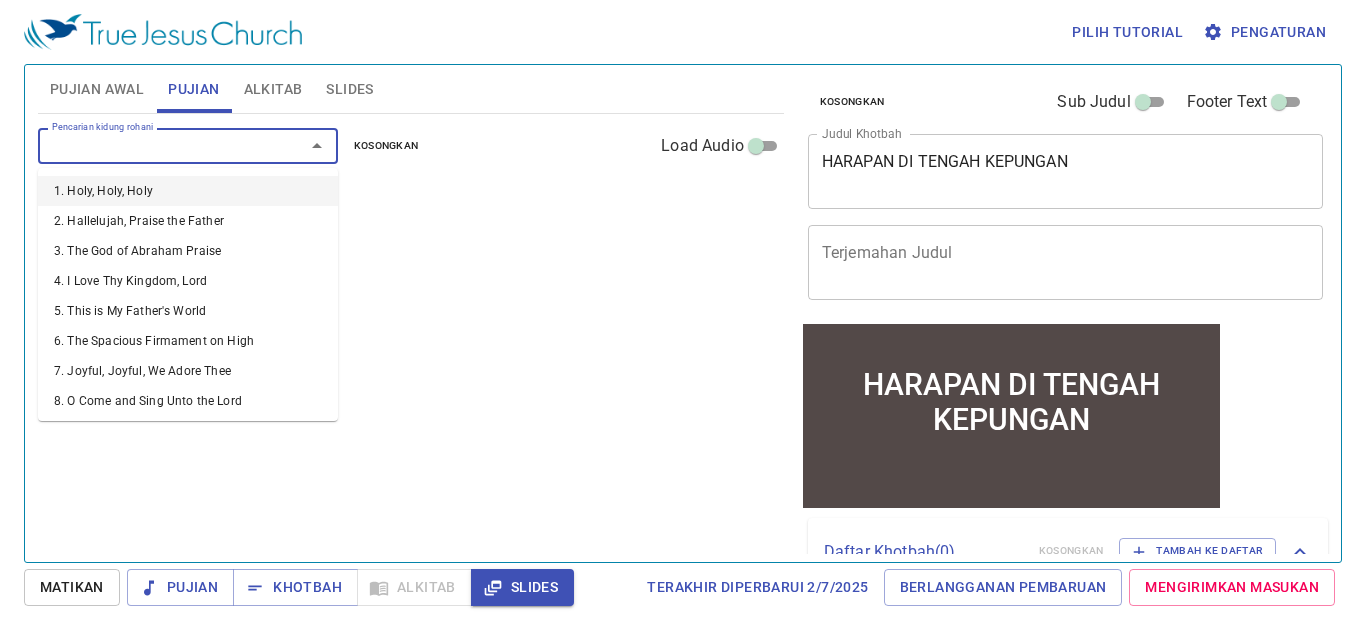 click on "Pencarian kidung rohani" at bounding box center [158, 145] 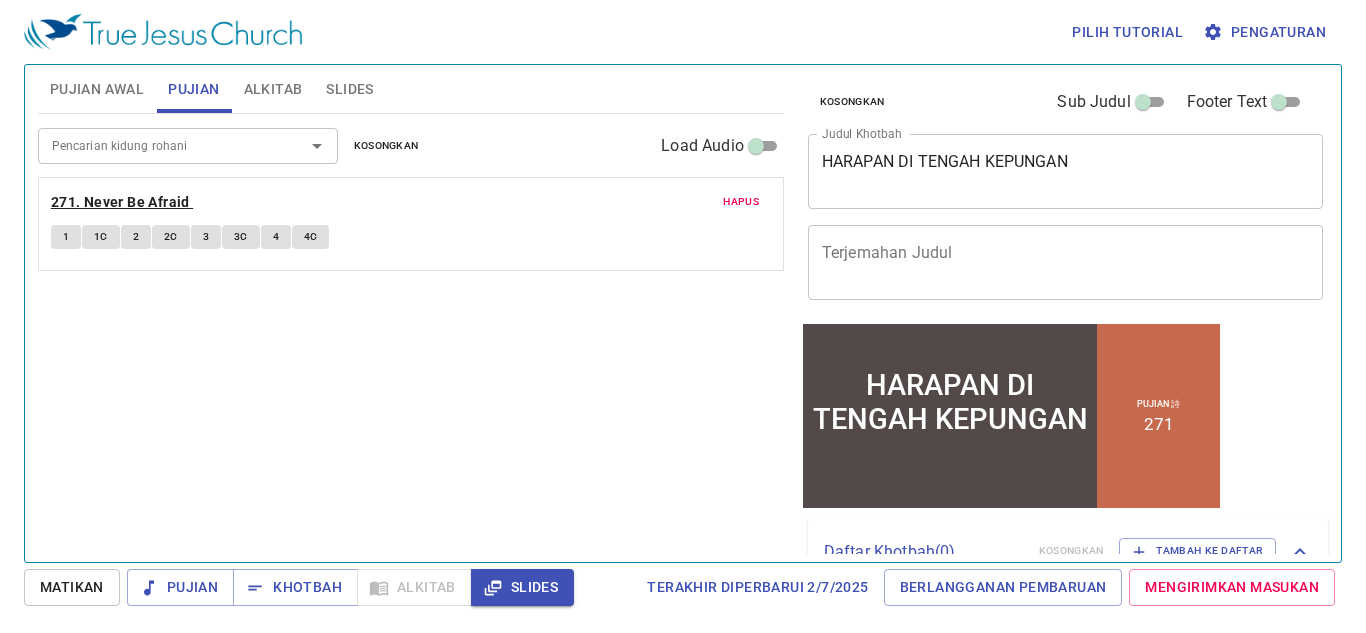 click on "271. Never Be Afraid" at bounding box center [0, 0] 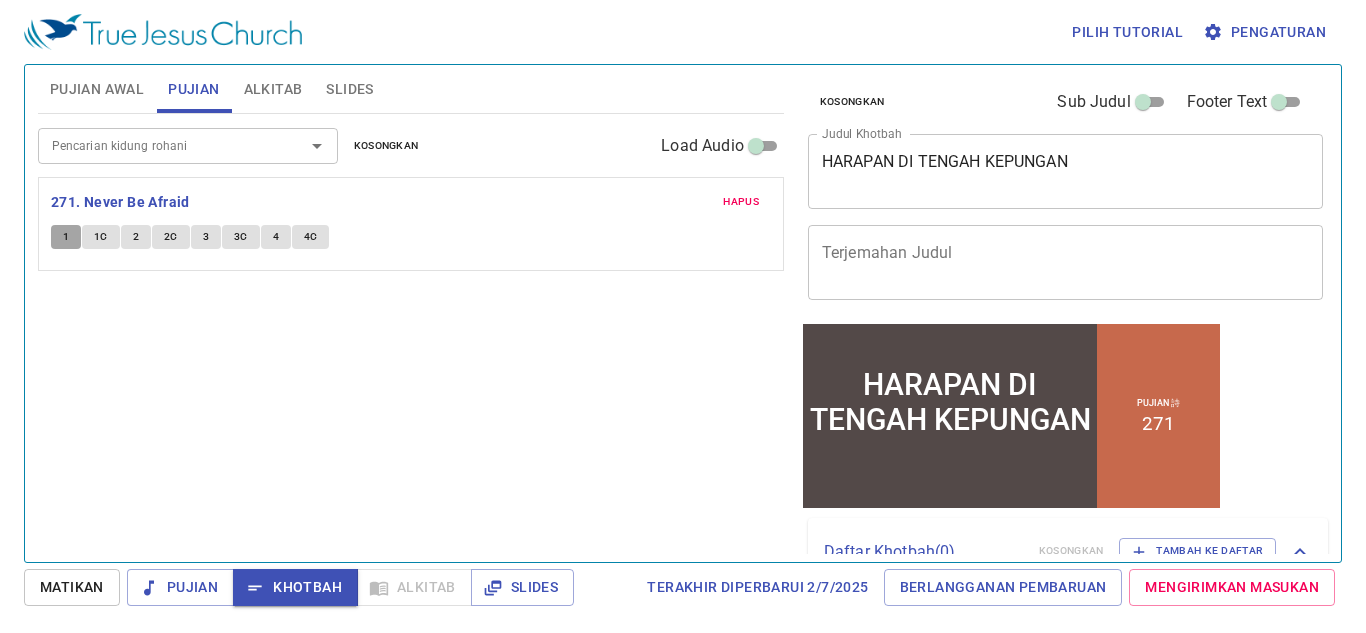 click on "1" at bounding box center (66, 237) 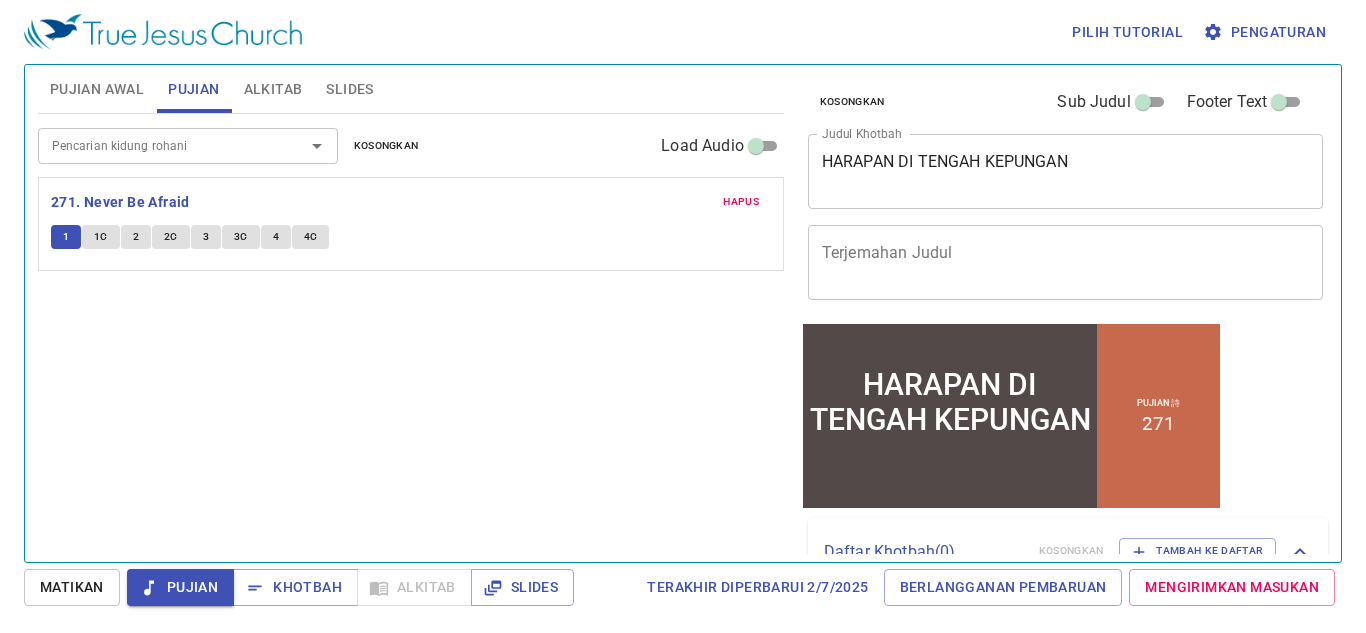 type 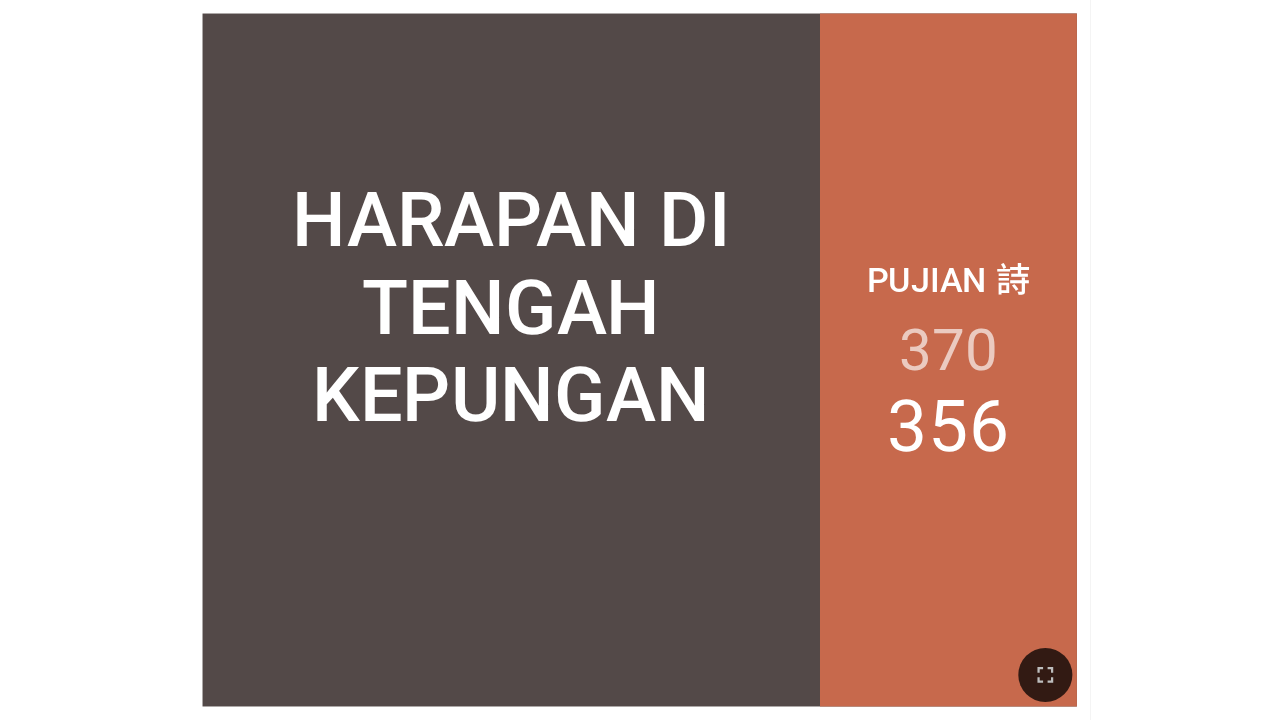 scroll, scrollTop: 0, scrollLeft: 0, axis: both 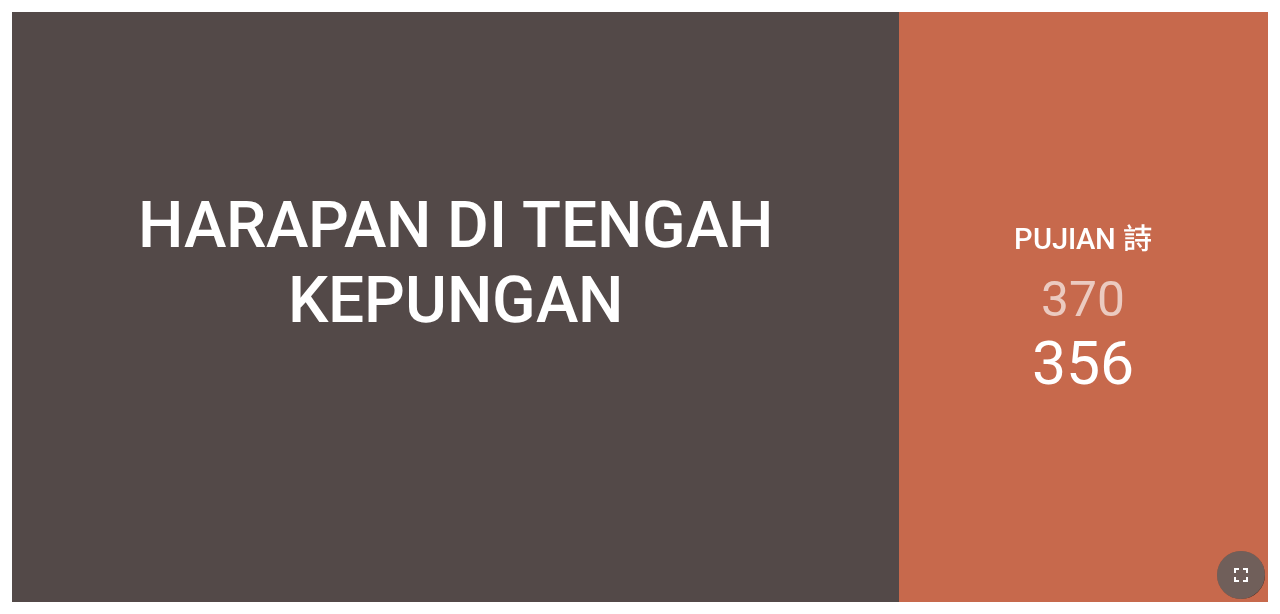 click at bounding box center (1241, 575) 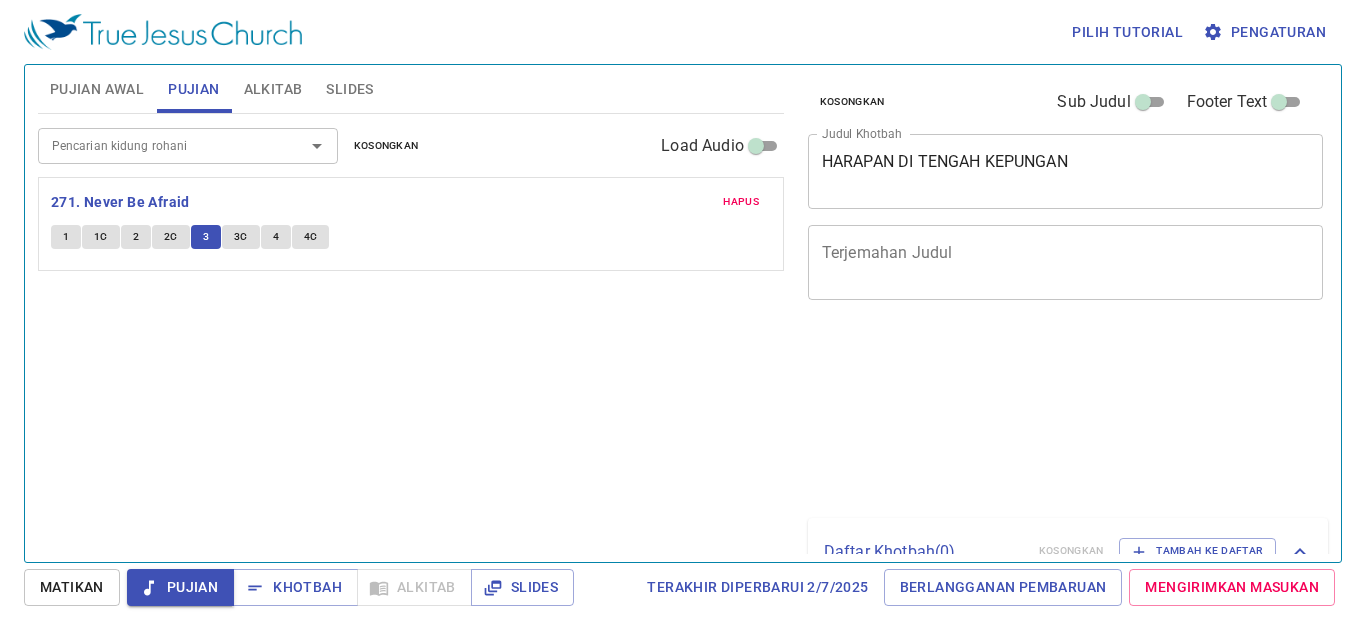 scroll, scrollTop: 0, scrollLeft: 0, axis: both 